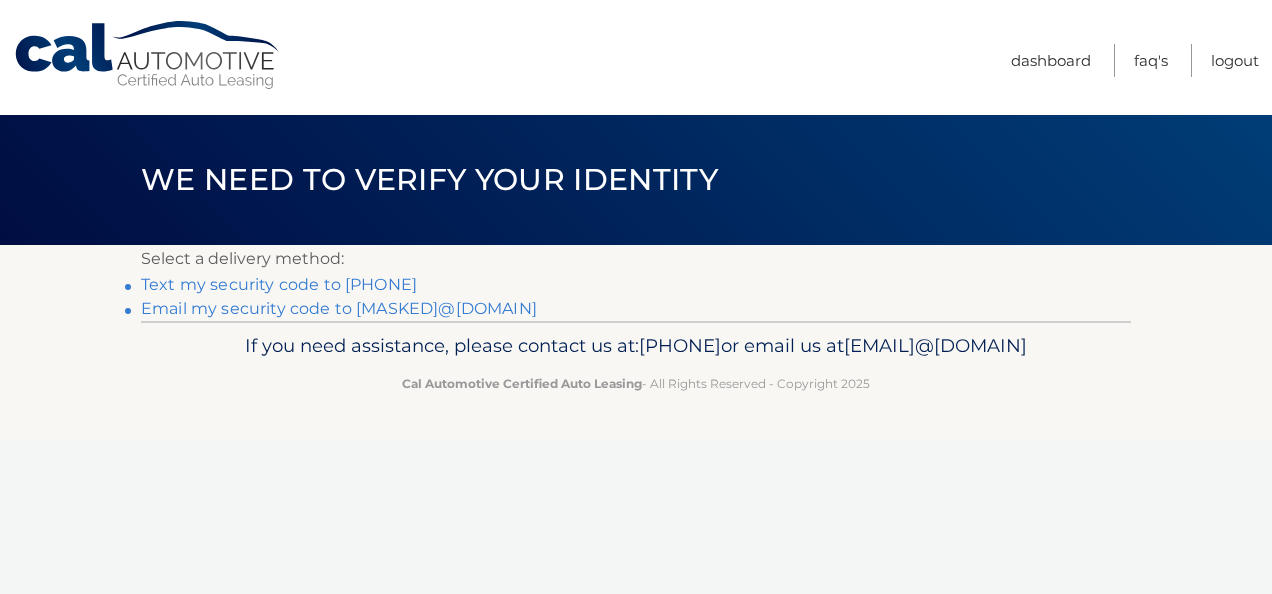 scroll, scrollTop: 0, scrollLeft: 0, axis: both 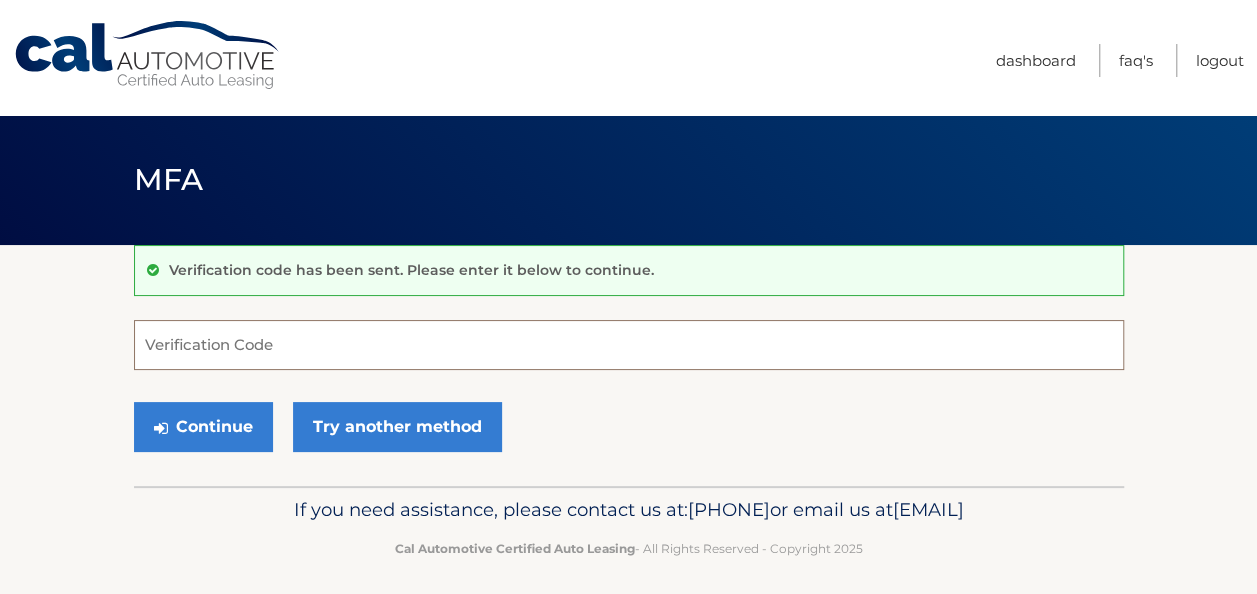 click on "Verification Code" at bounding box center [629, 345] 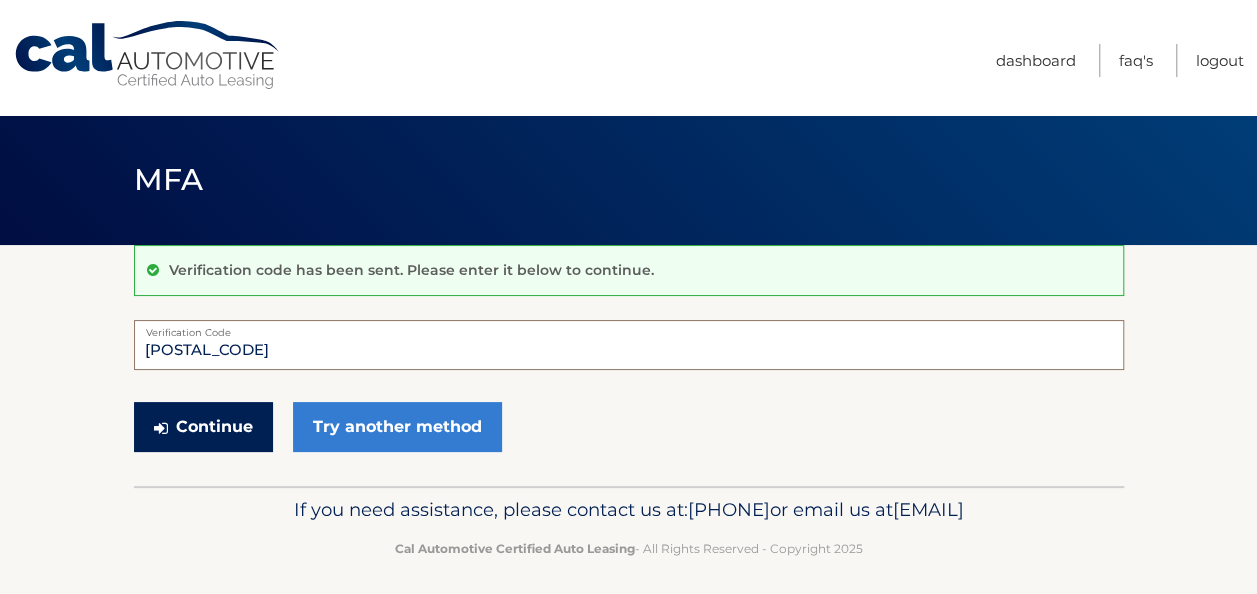 type on "073387" 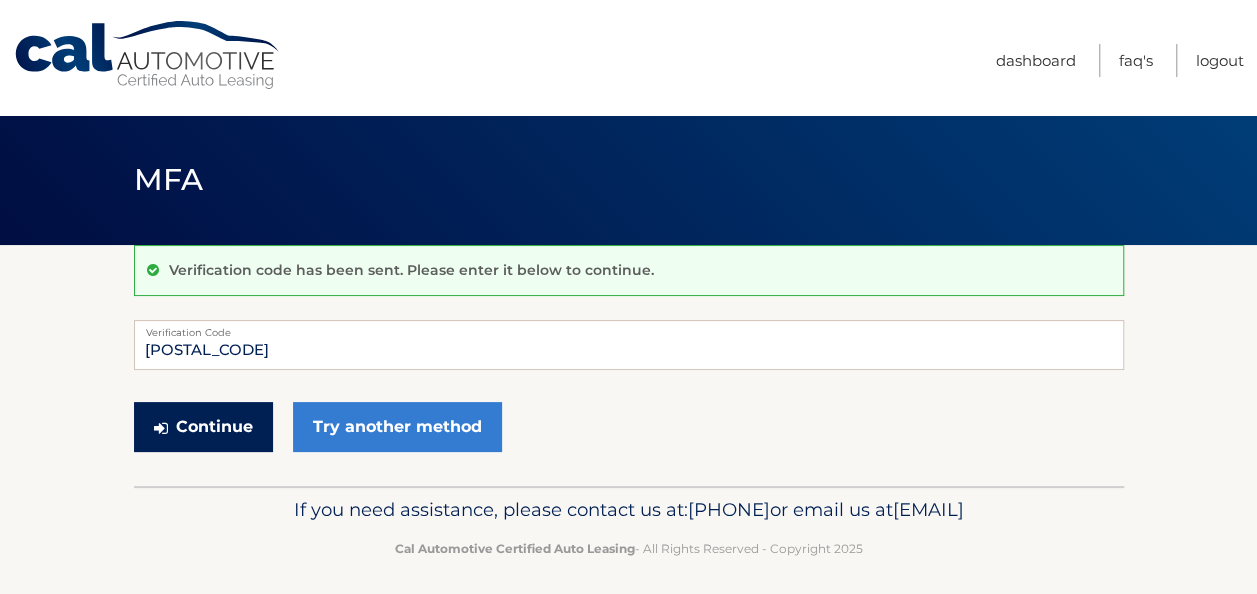 click on "Continue" at bounding box center [203, 427] 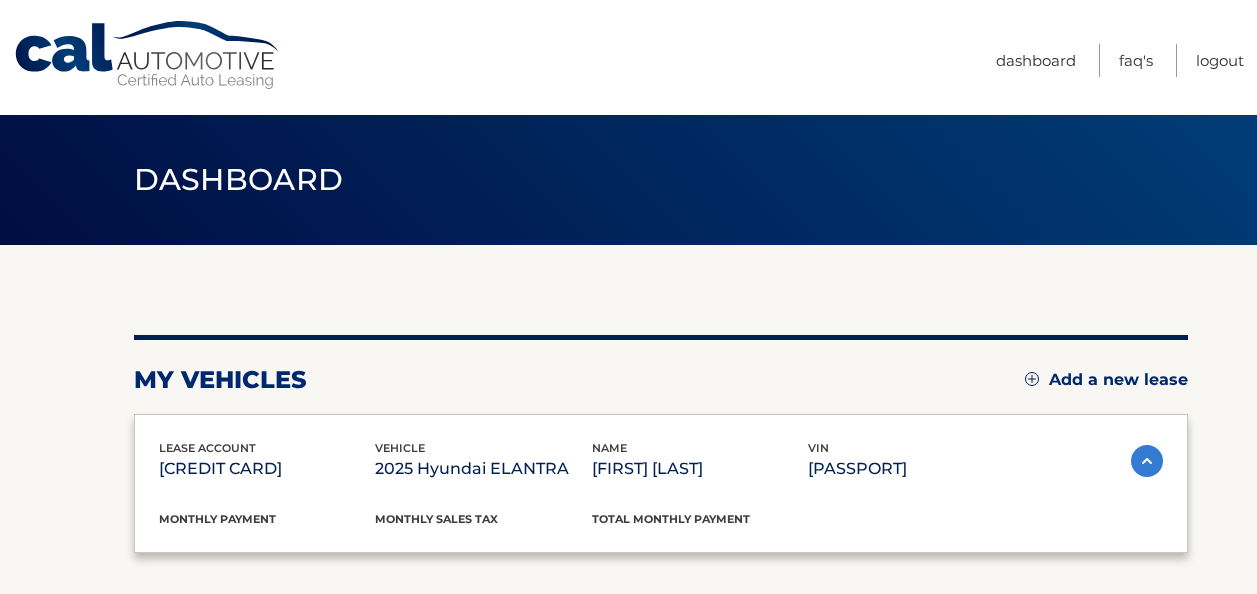 scroll, scrollTop: 0, scrollLeft: 0, axis: both 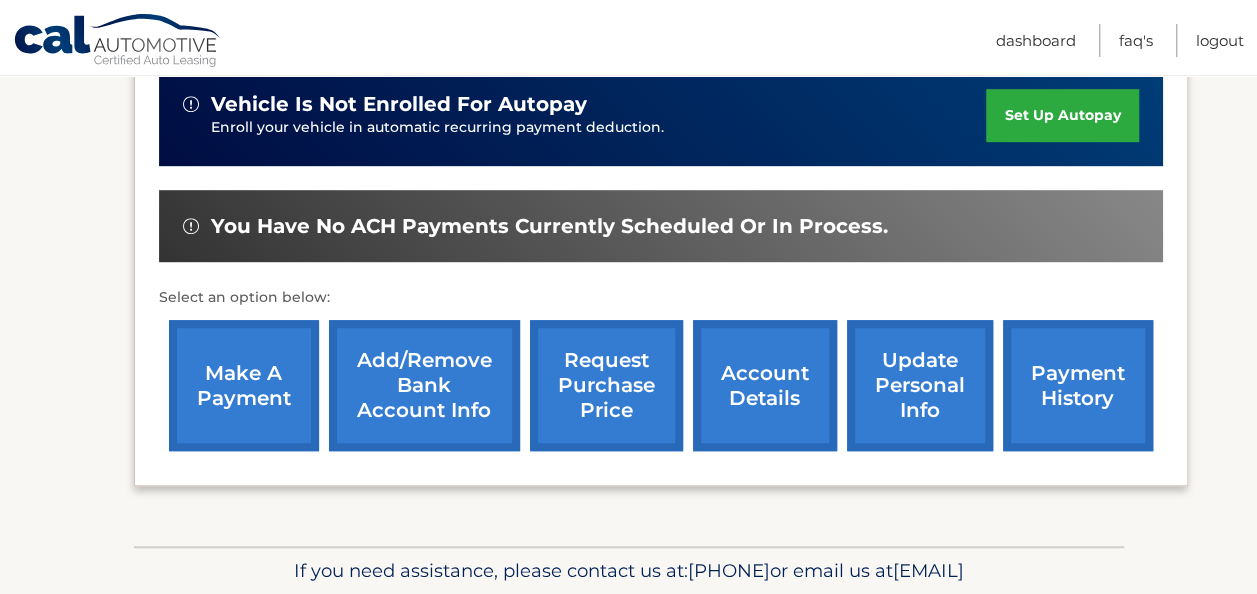 click on "make a payment" at bounding box center [244, 385] 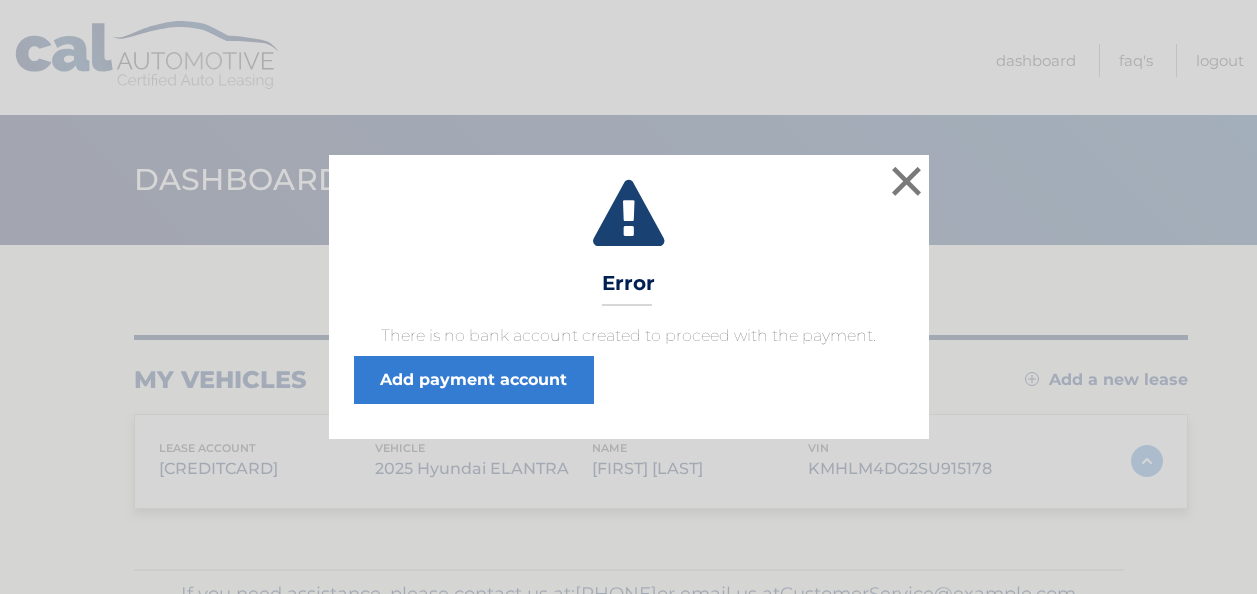 scroll, scrollTop: 0, scrollLeft: 0, axis: both 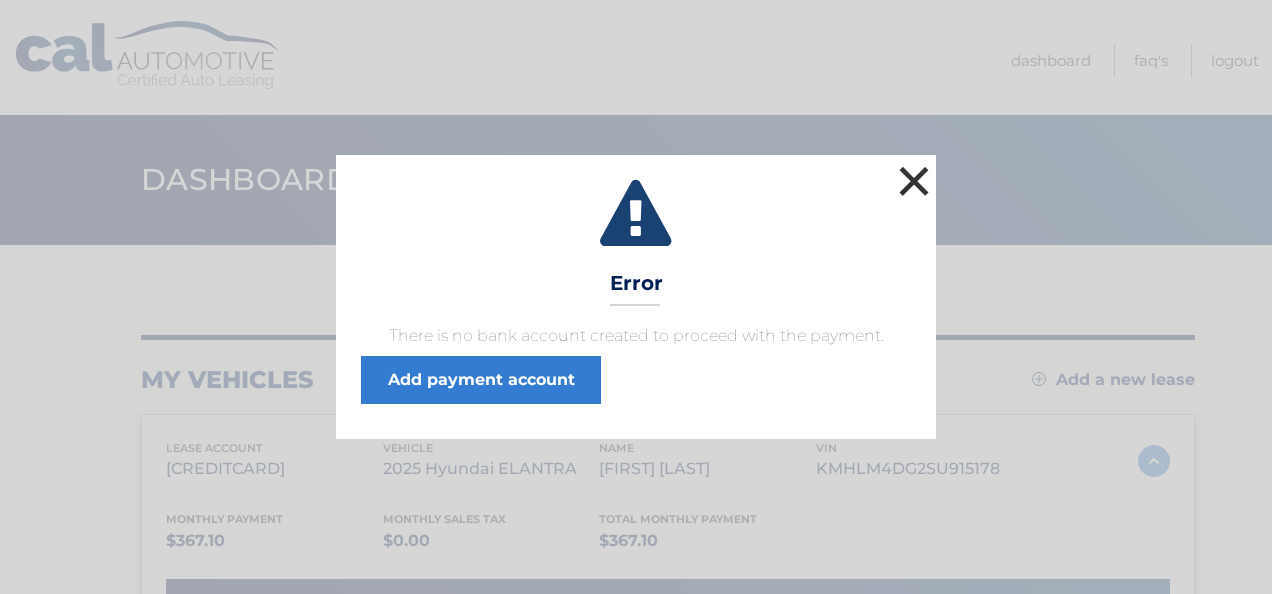 click on "×" at bounding box center [914, 181] 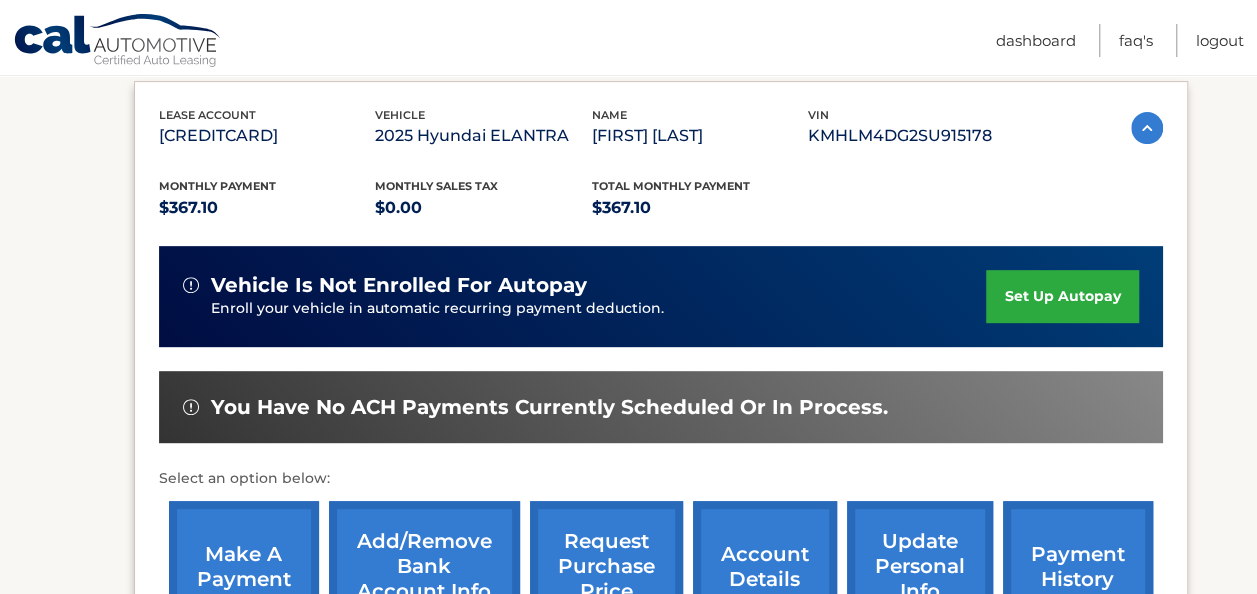 scroll, scrollTop: 486, scrollLeft: 0, axis: vertical 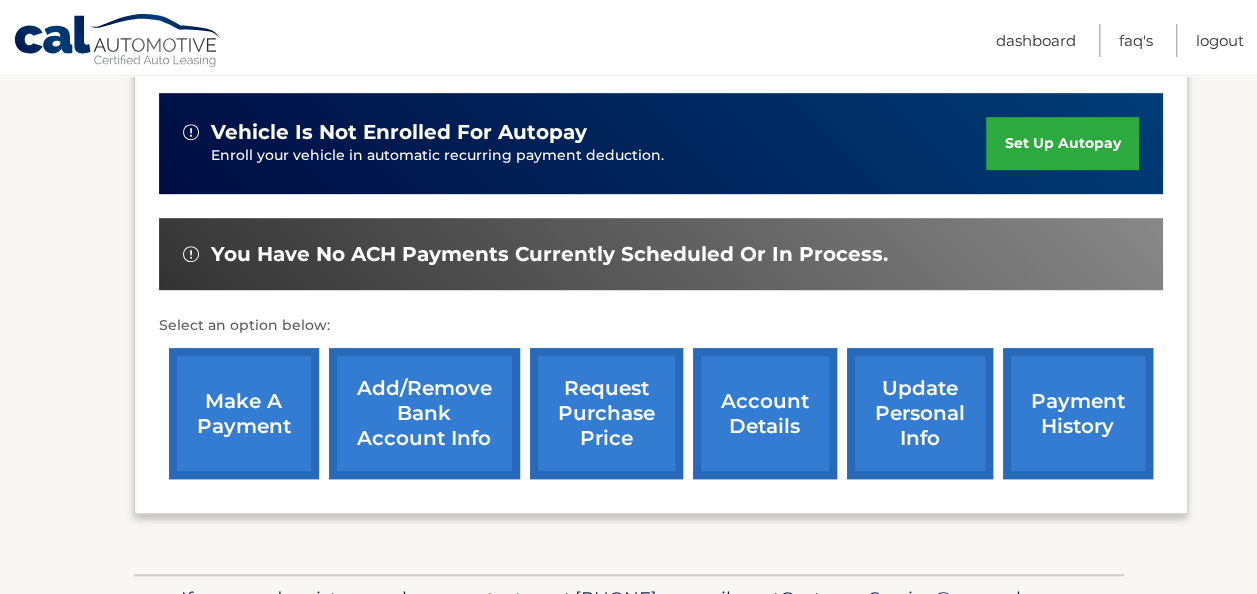 click on "Add/Remove bank account info" at bounding box center [424, 413] 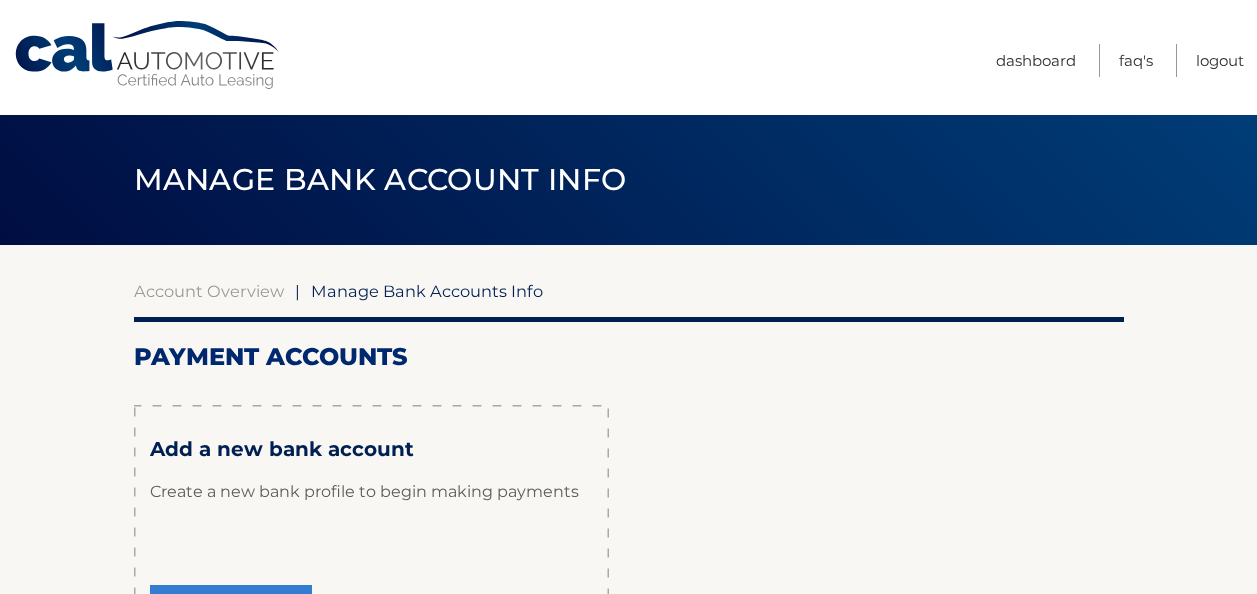 scroll, scrollTop: 0, scrollLeft: 0, axis: both 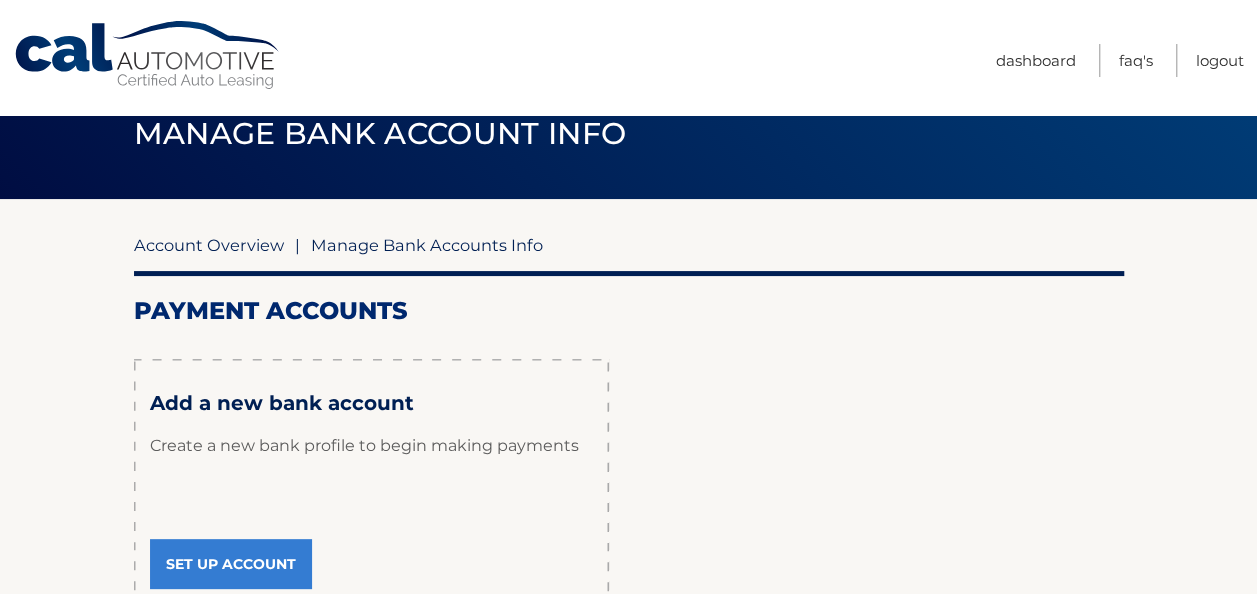 click on "Account Overview" at bounding box center (209, 245) 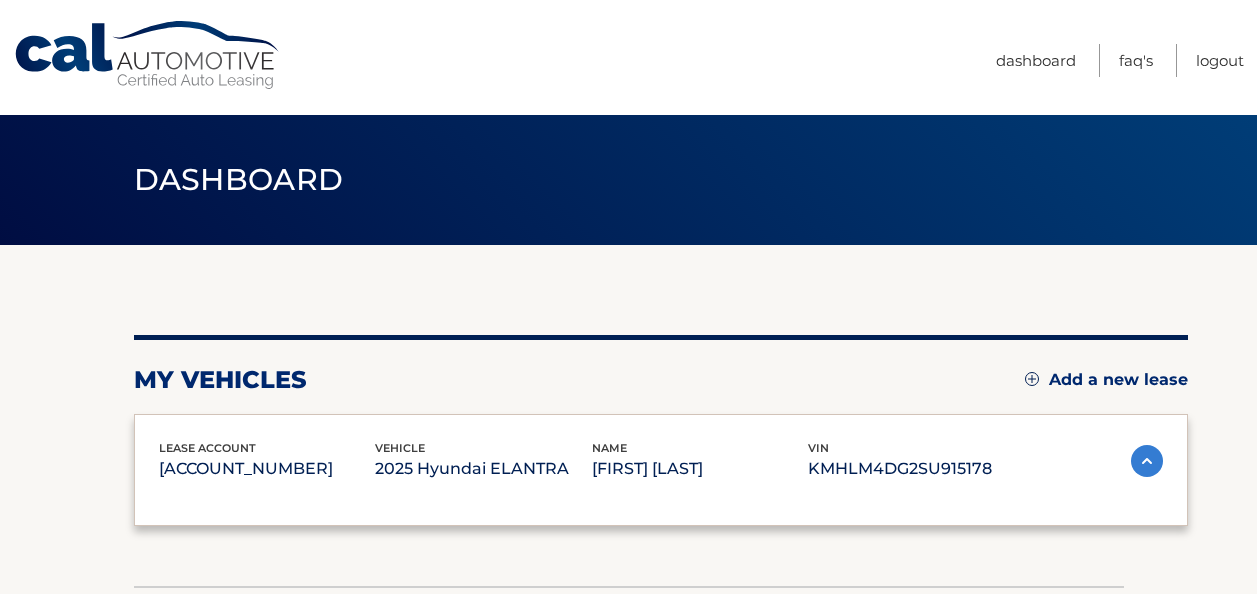 scroll, scrollTop: 0, scrollLeft: 0, axis: both 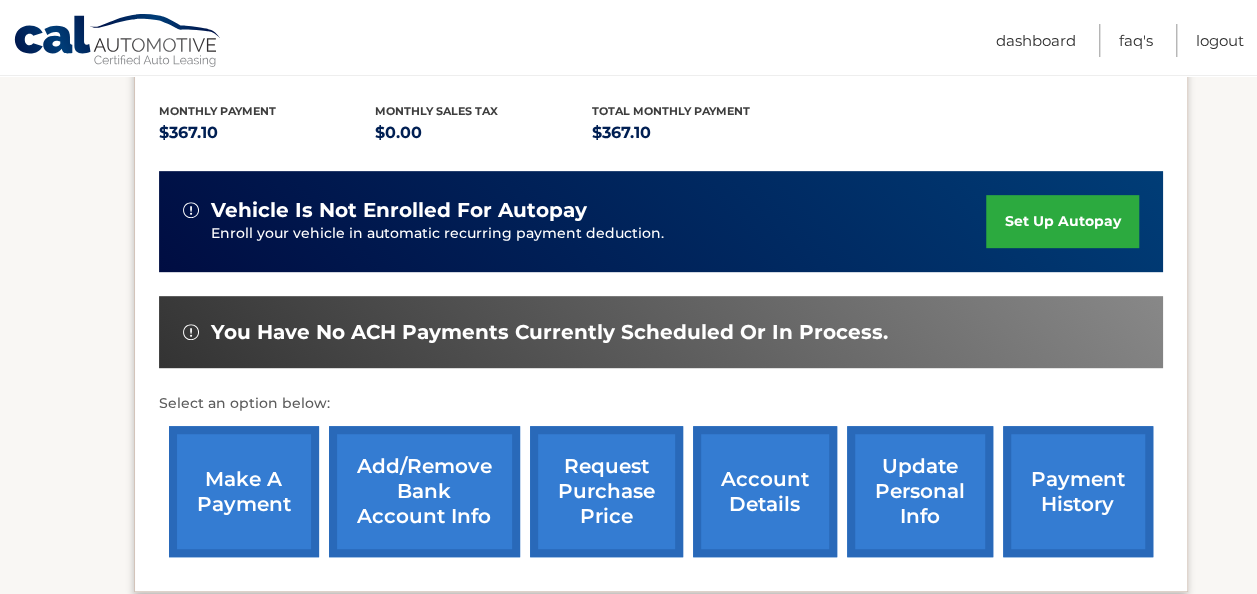 click on "payment history" at bounding box center [1078, 491] 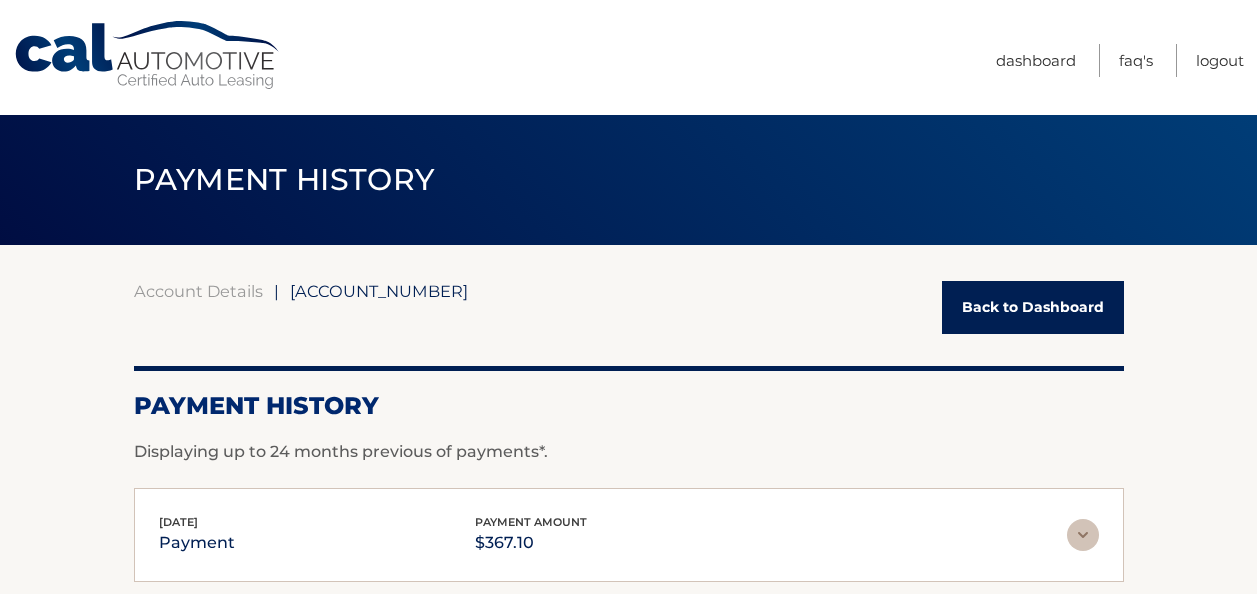scroll, scrollTop: 0, scrollLeft: 0, axis: both 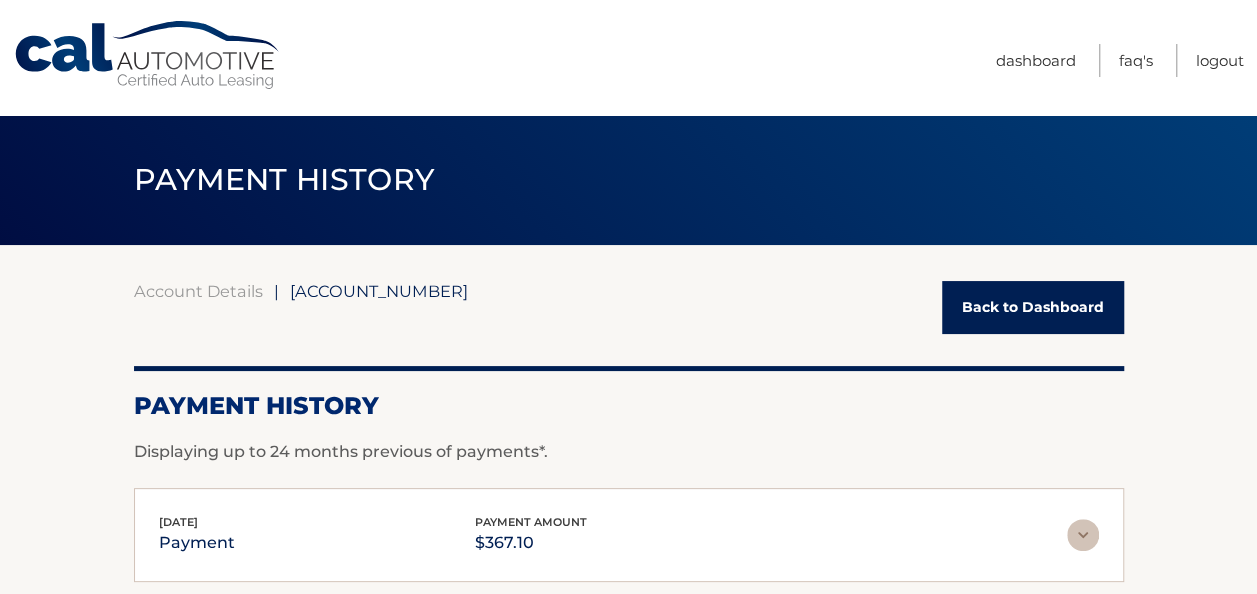 click on "Back to Dashboard" at bounding box center (1033, 307) 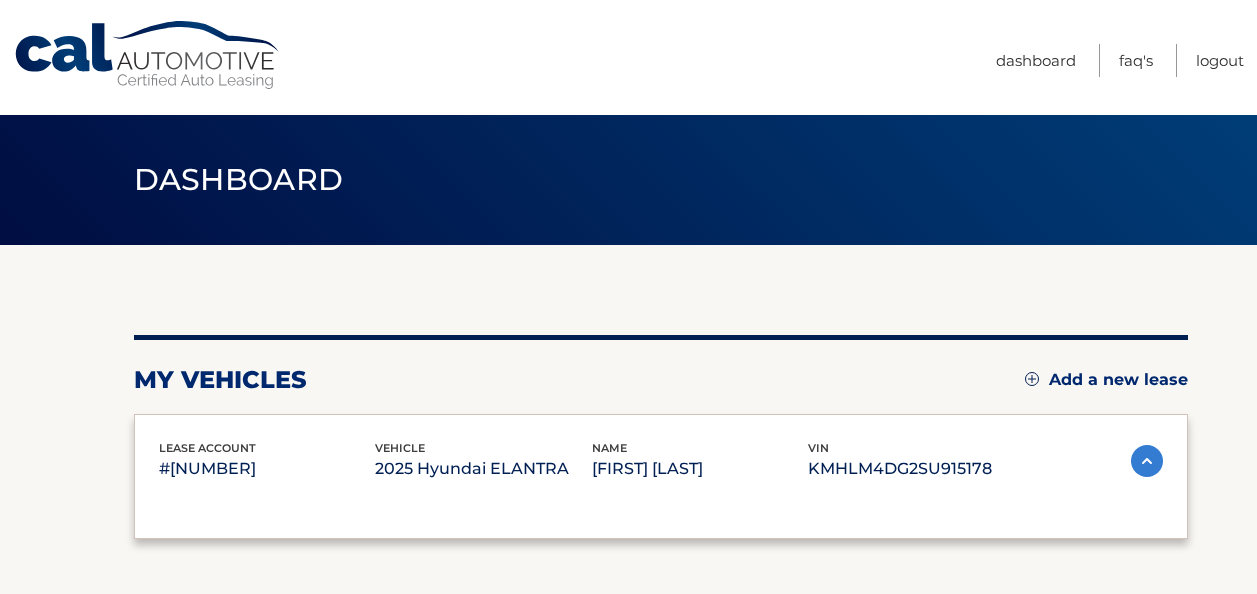 scroll, scrollTop: 0, scrollLeft: 0, axis: both 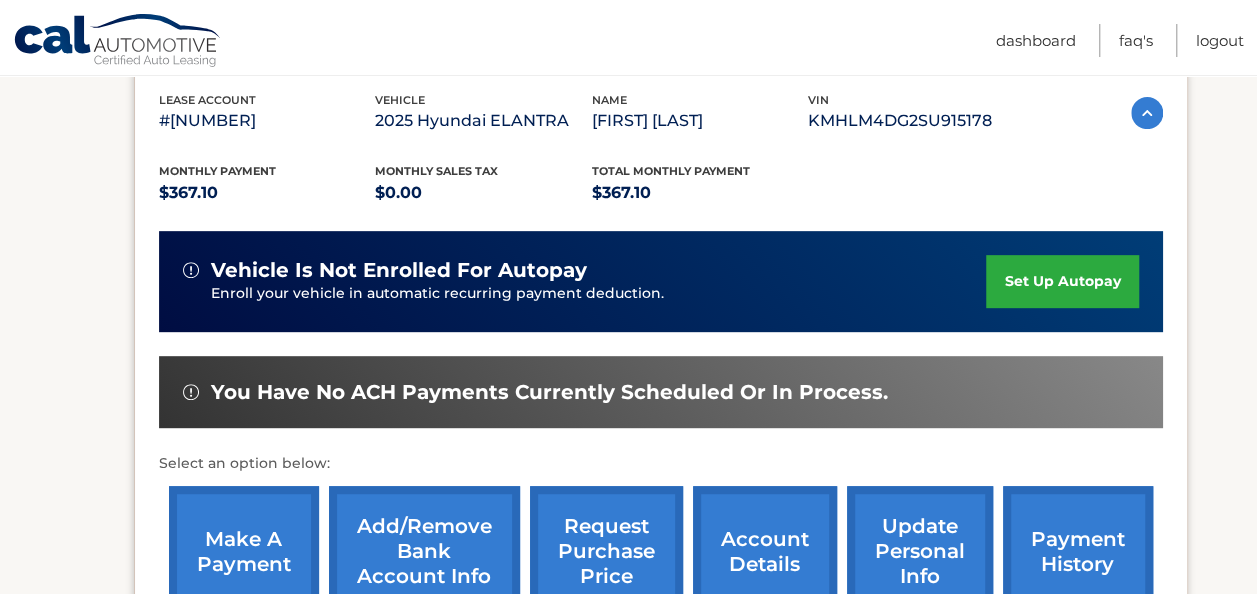click on "set up autopay" at bounding box center (1062, 281) 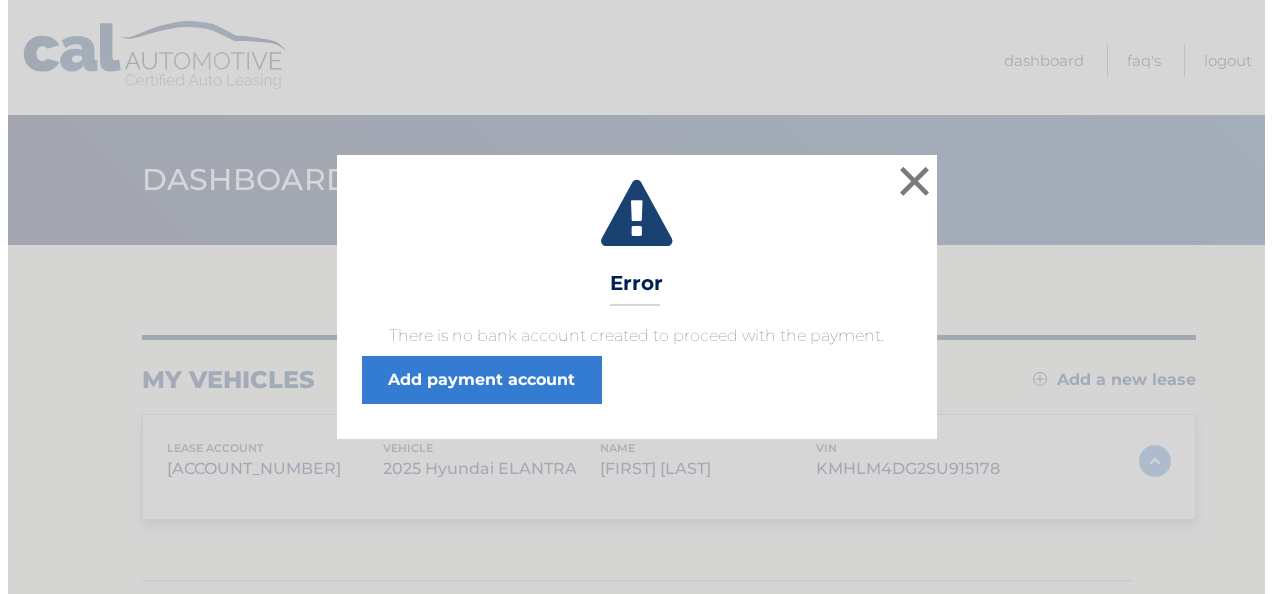 scroll, scrollTop: 0, scrollLeft: 0, axis: both 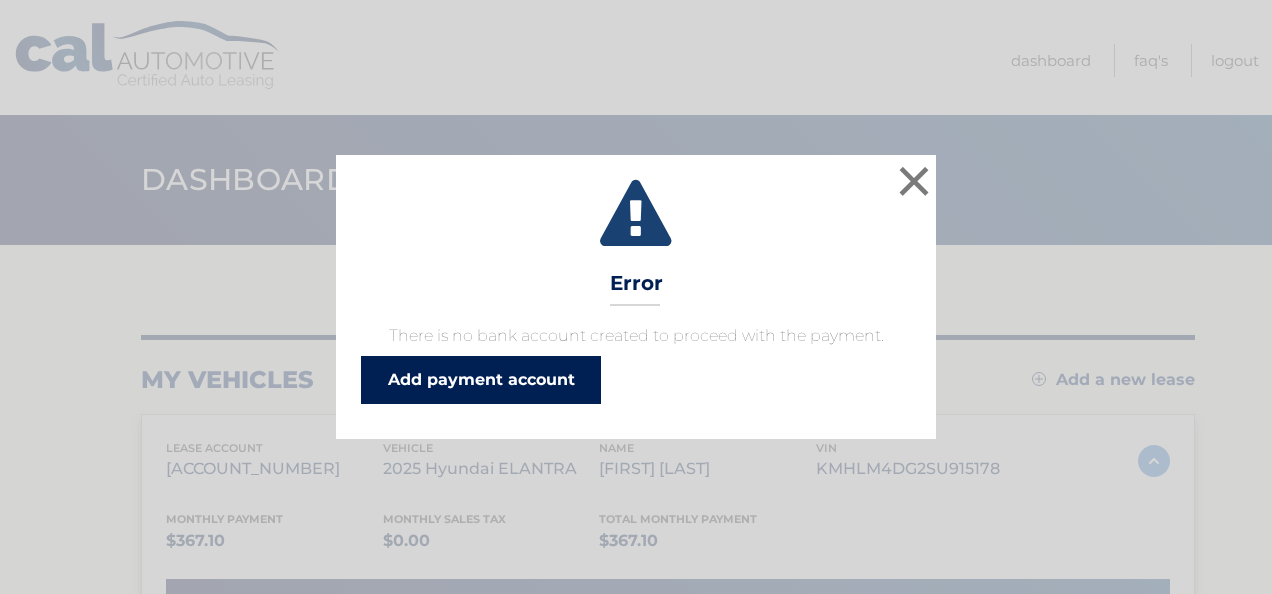 click on "Add payment account" at bounding box center (481, 380) 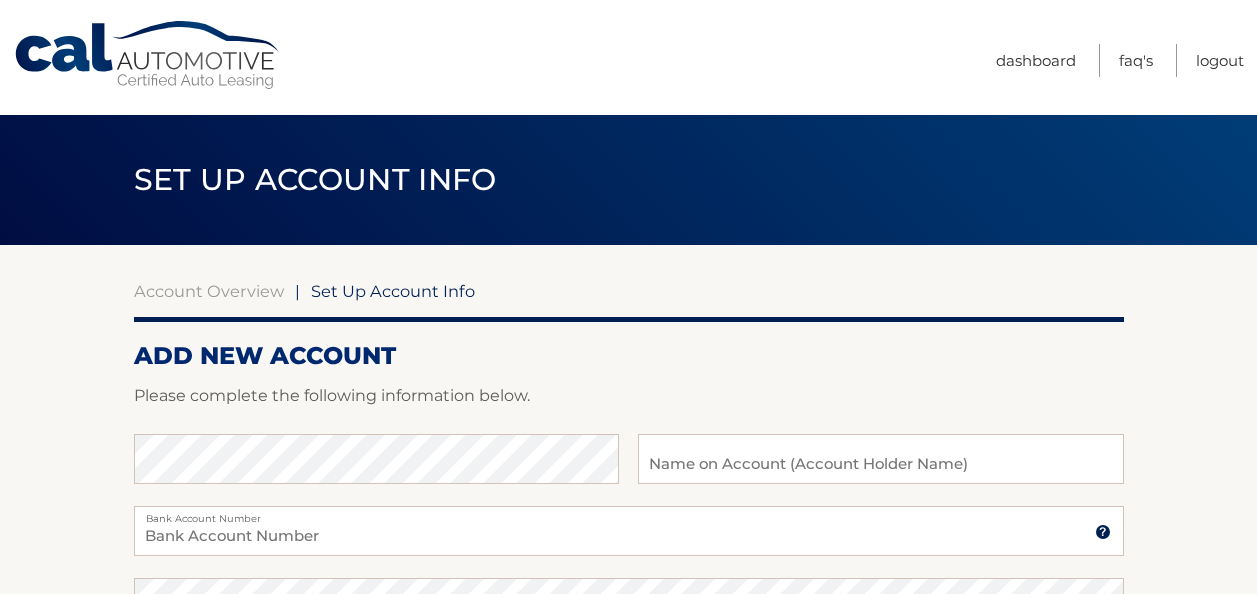 scroll, scrollTop: 0, scrollLeft: 0, axis: both 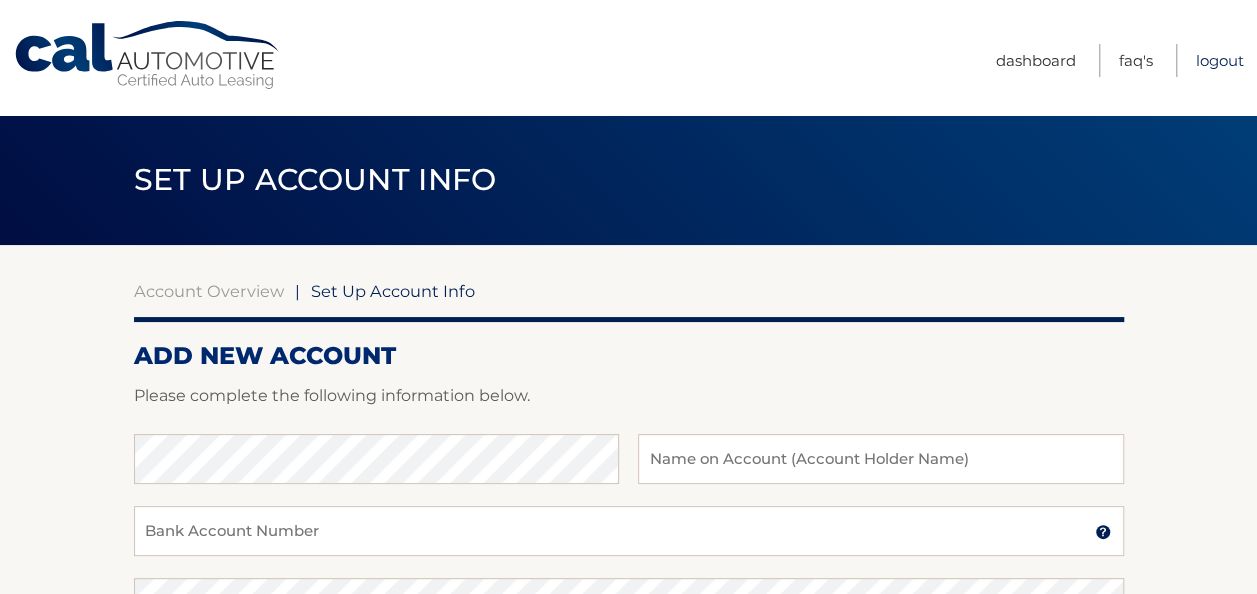 click on "Logout" at bounding box center (1220, 60) 